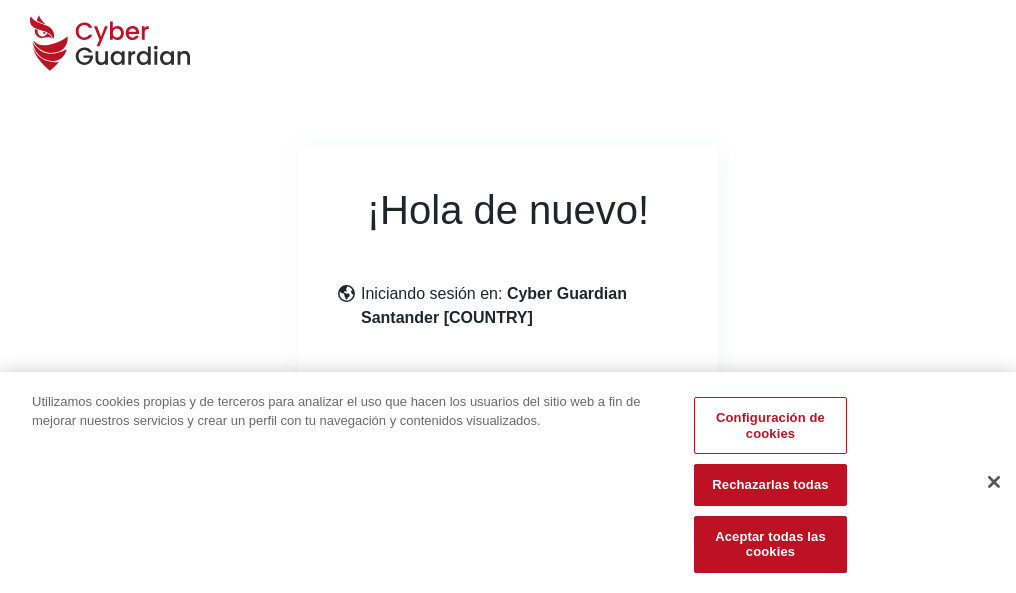 scroll, scrollTop: 245, scrollLeft: 0, axis: vertical 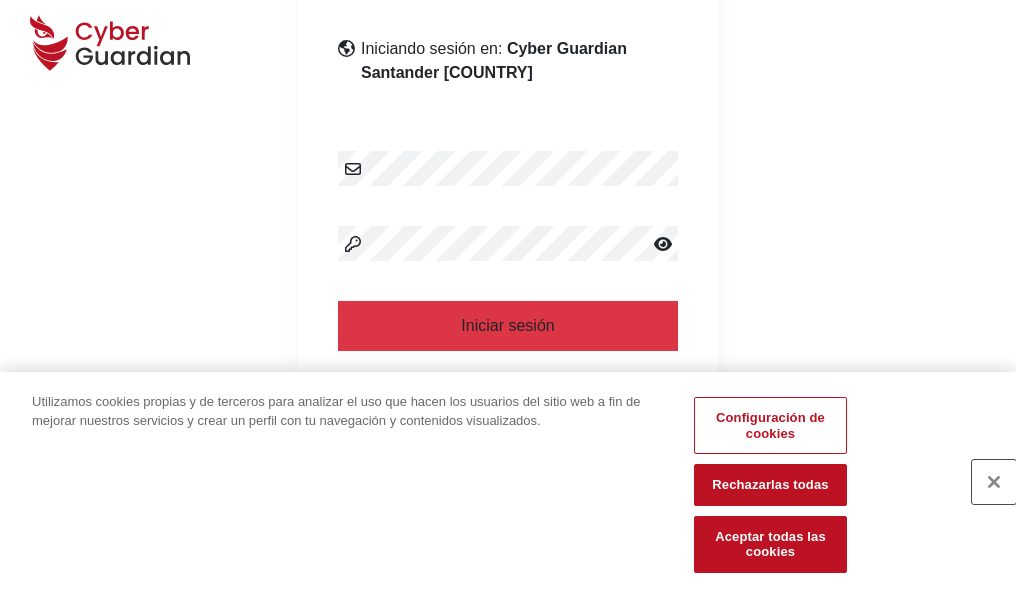 click at bounding box center (994, 482) 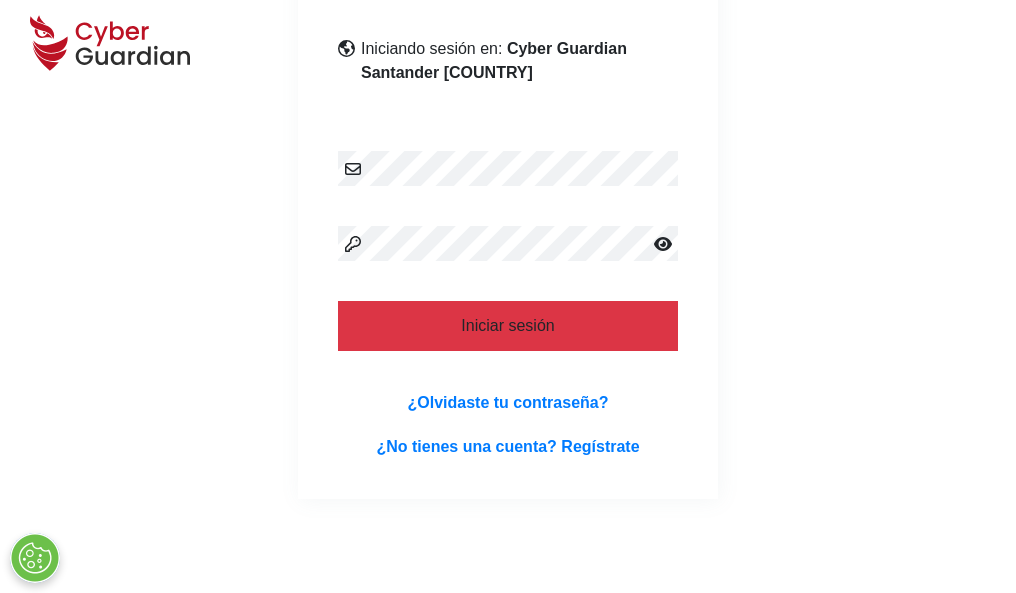 scroll, scrollTop: 389, scrollLeft: 0, axis: vertical 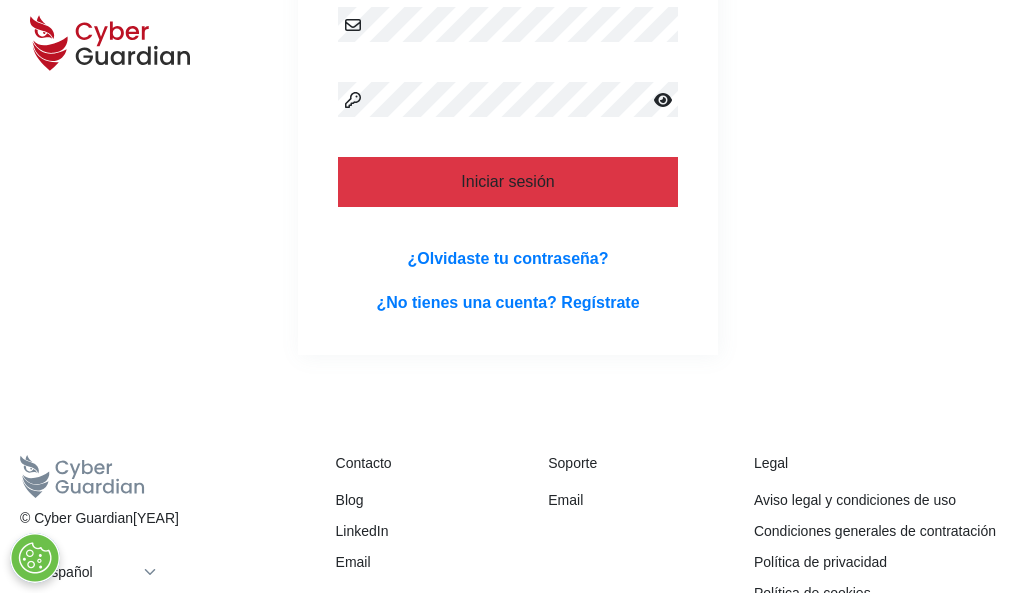 type 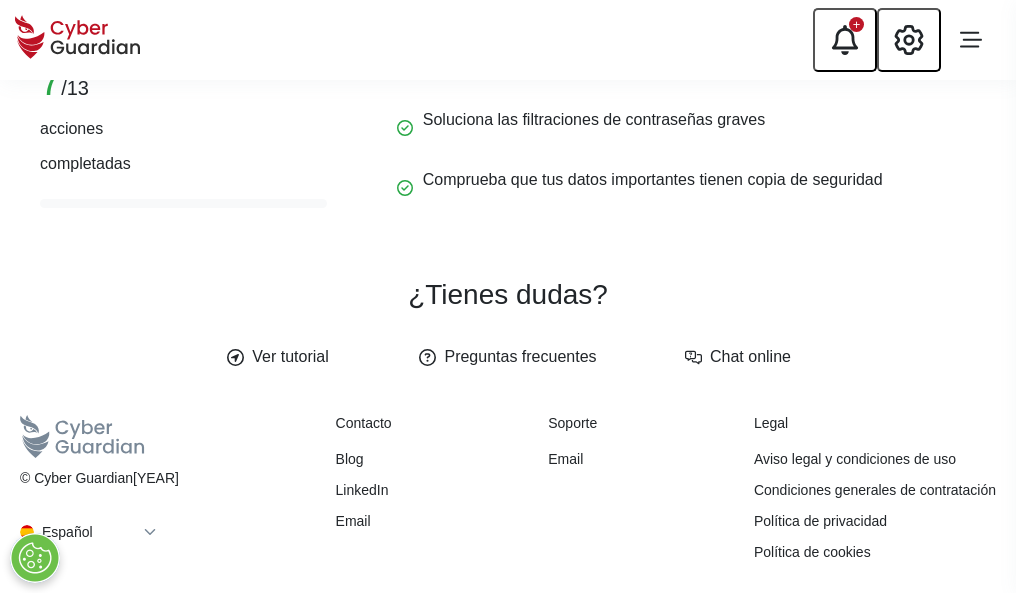 scroll, scrollTop: 0, scrollLeft: 0, axis: both 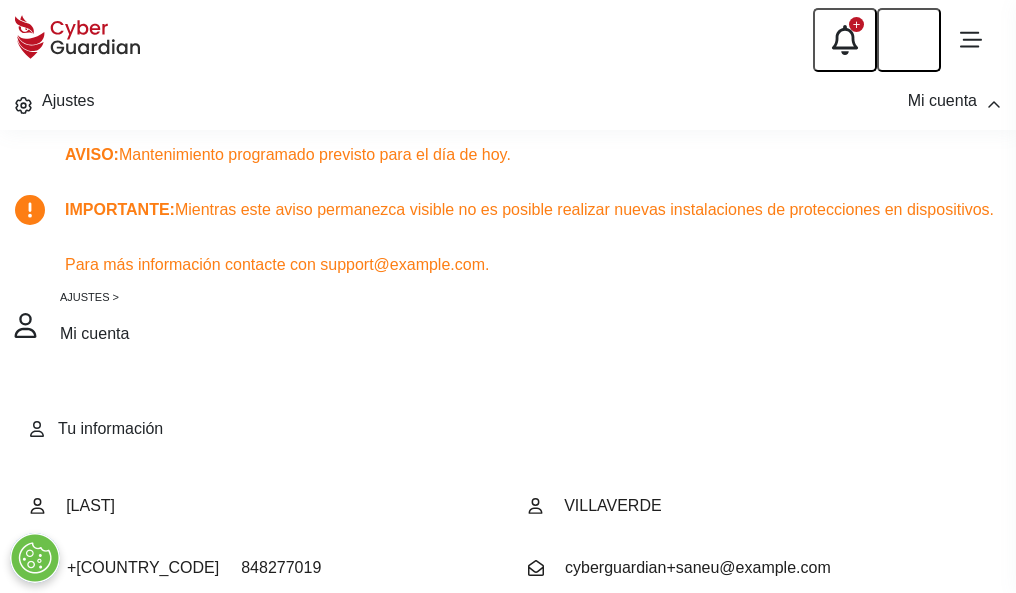 click at bounding box center (88, 709) 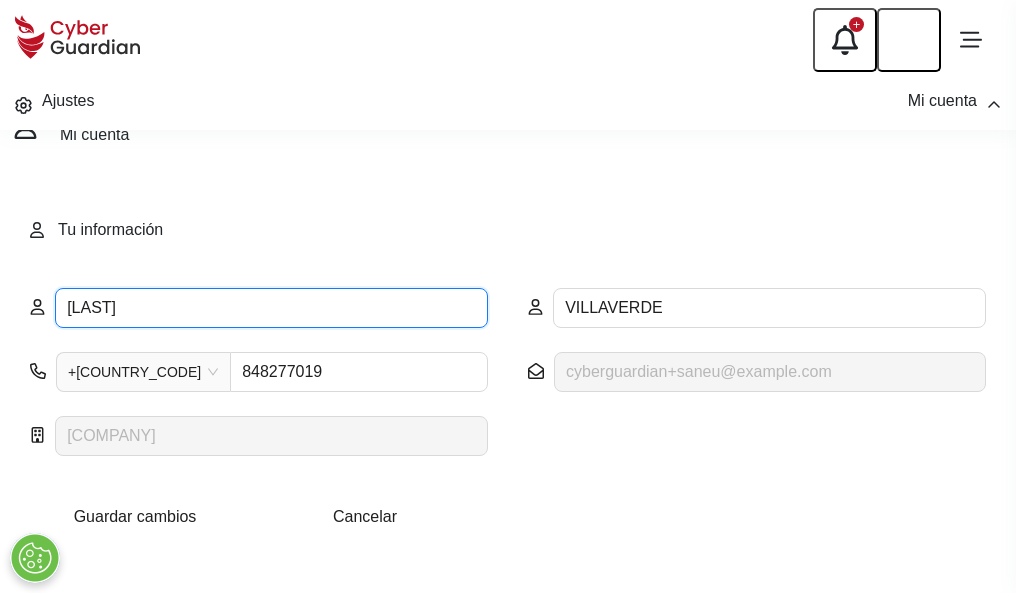 click on "CLEMENTE" at bounding box center (271, 308) 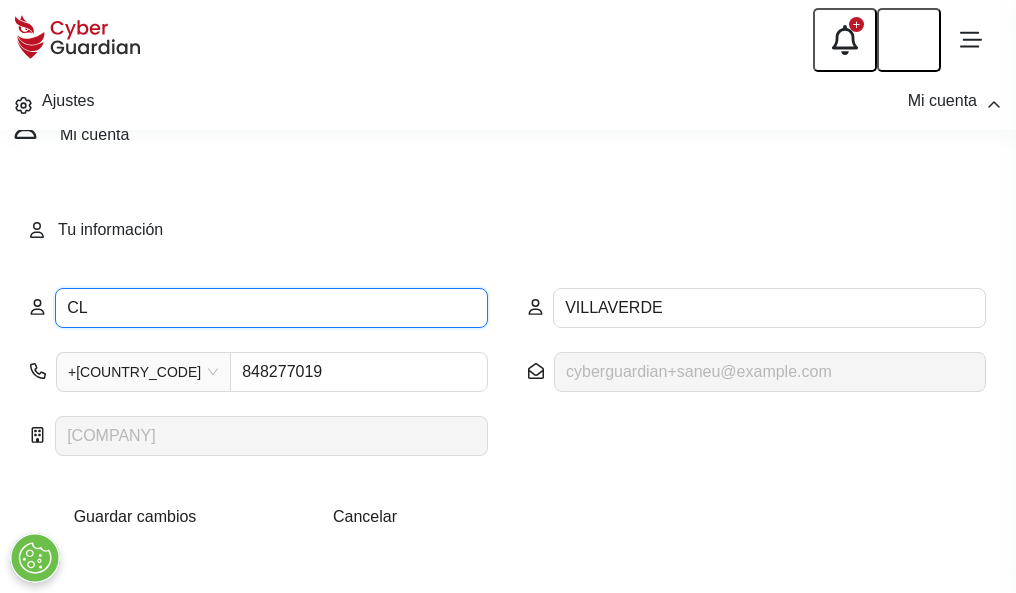 type on "C" 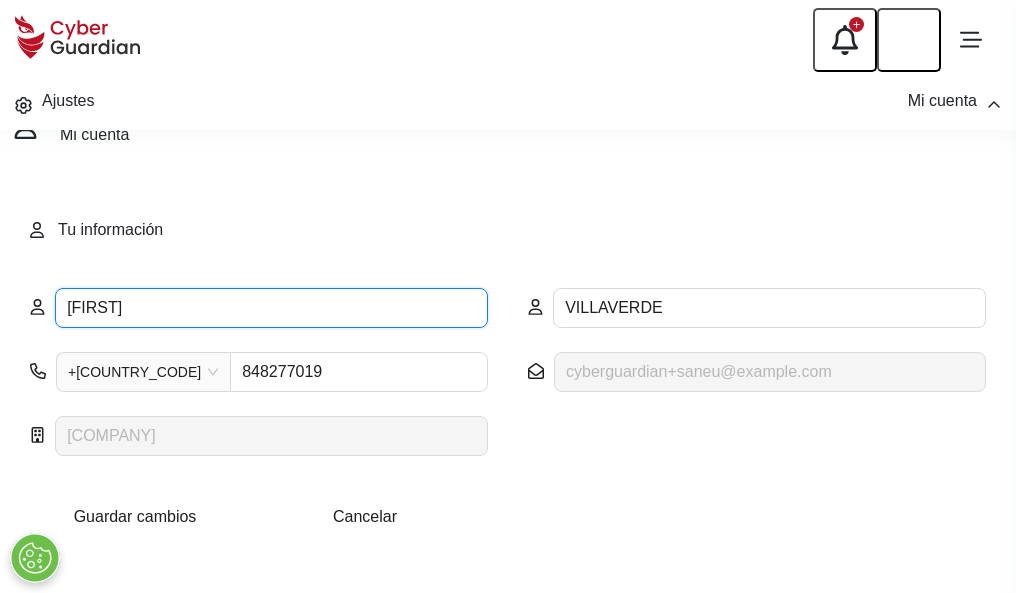 type on "Matías" 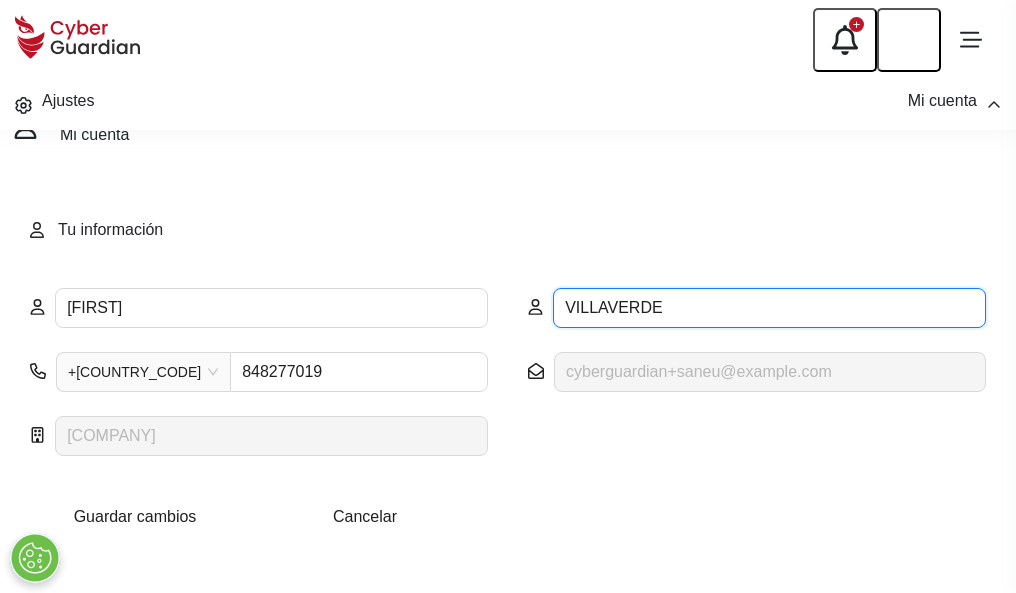 click on "VILLAVERDE" at bounding box center [769, 308] 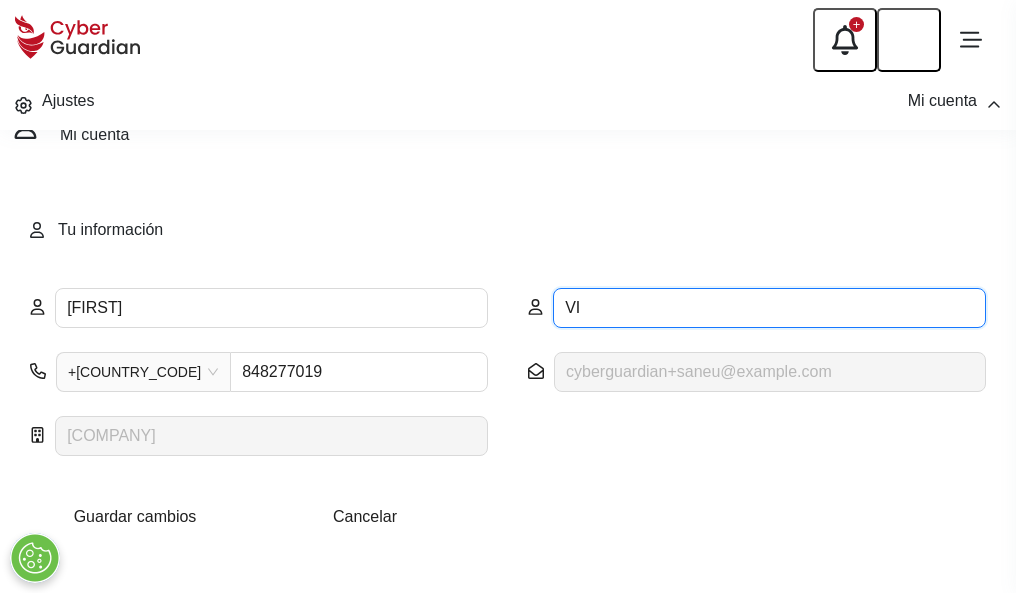 type on "V" 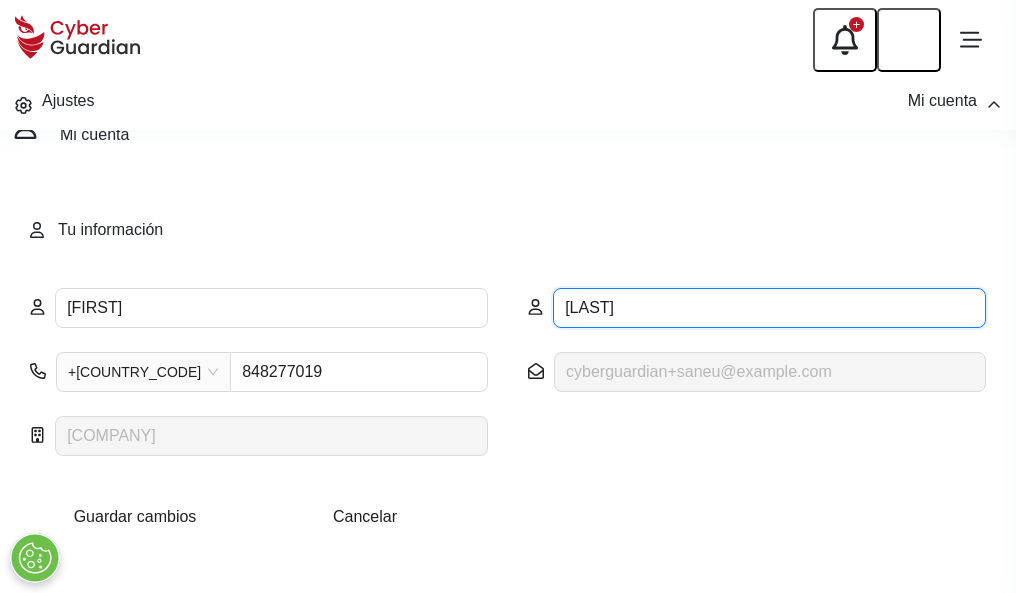 type on "Segarra" 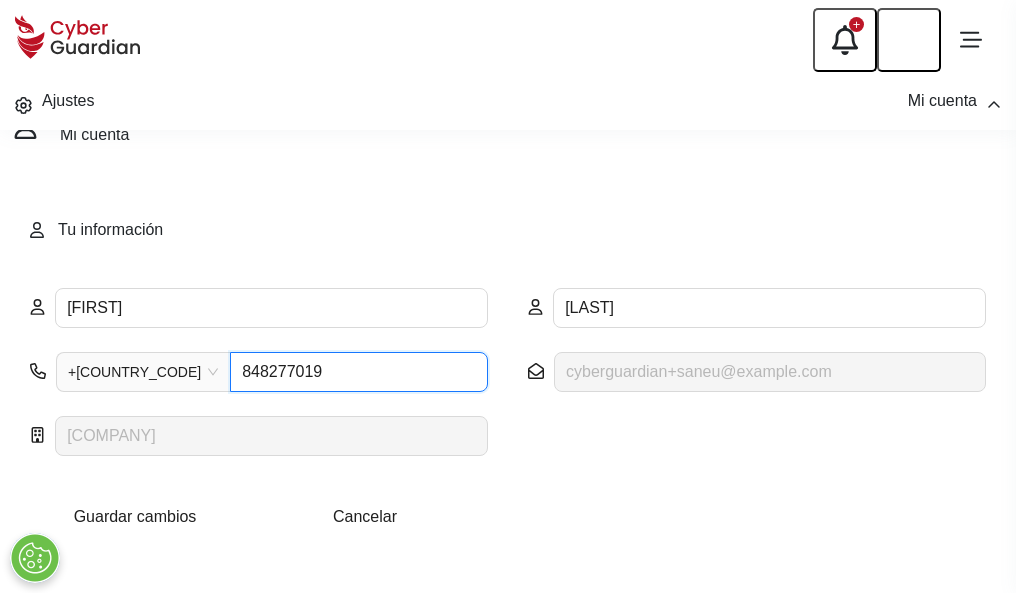 click on "848277019" at bounding box center (359, 372) 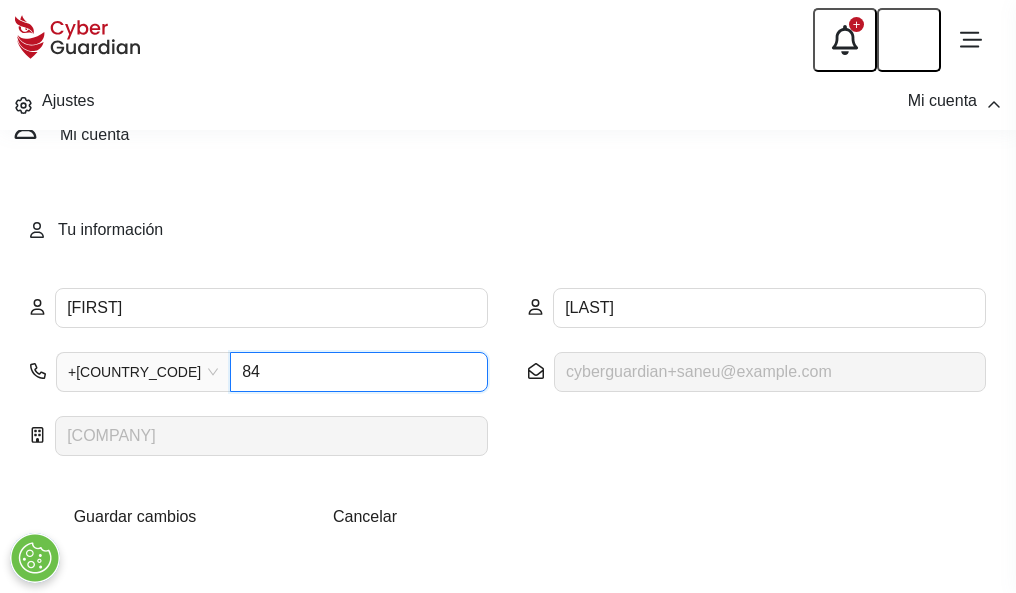 type on "8" 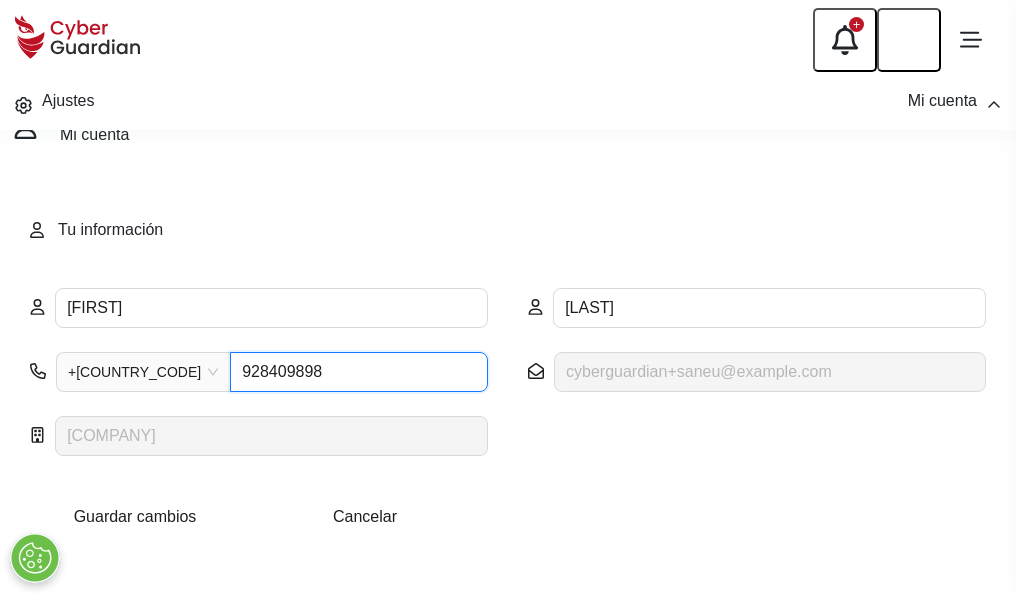 type on "928409898" 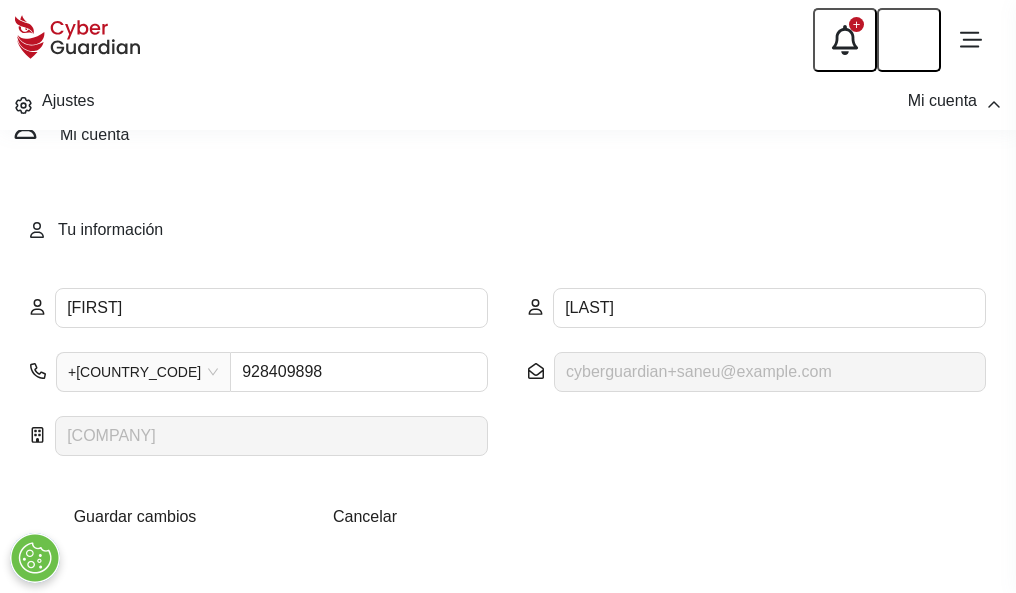 click on "Guardar cambios" at bounding box center (135, 516) 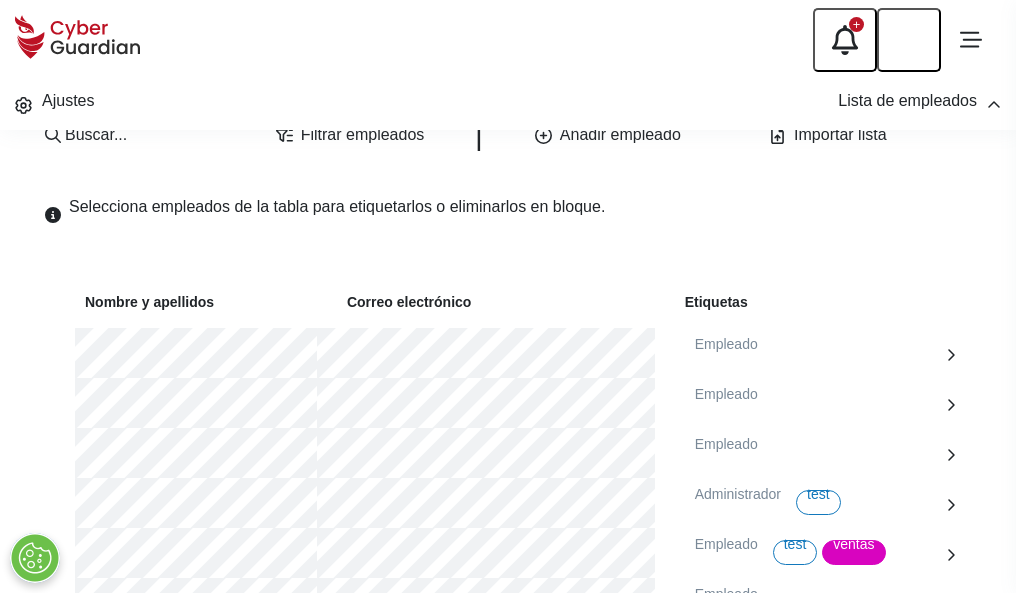 scroll, scrollTop: 1092, scrollLeft: 0, axis: vertical 